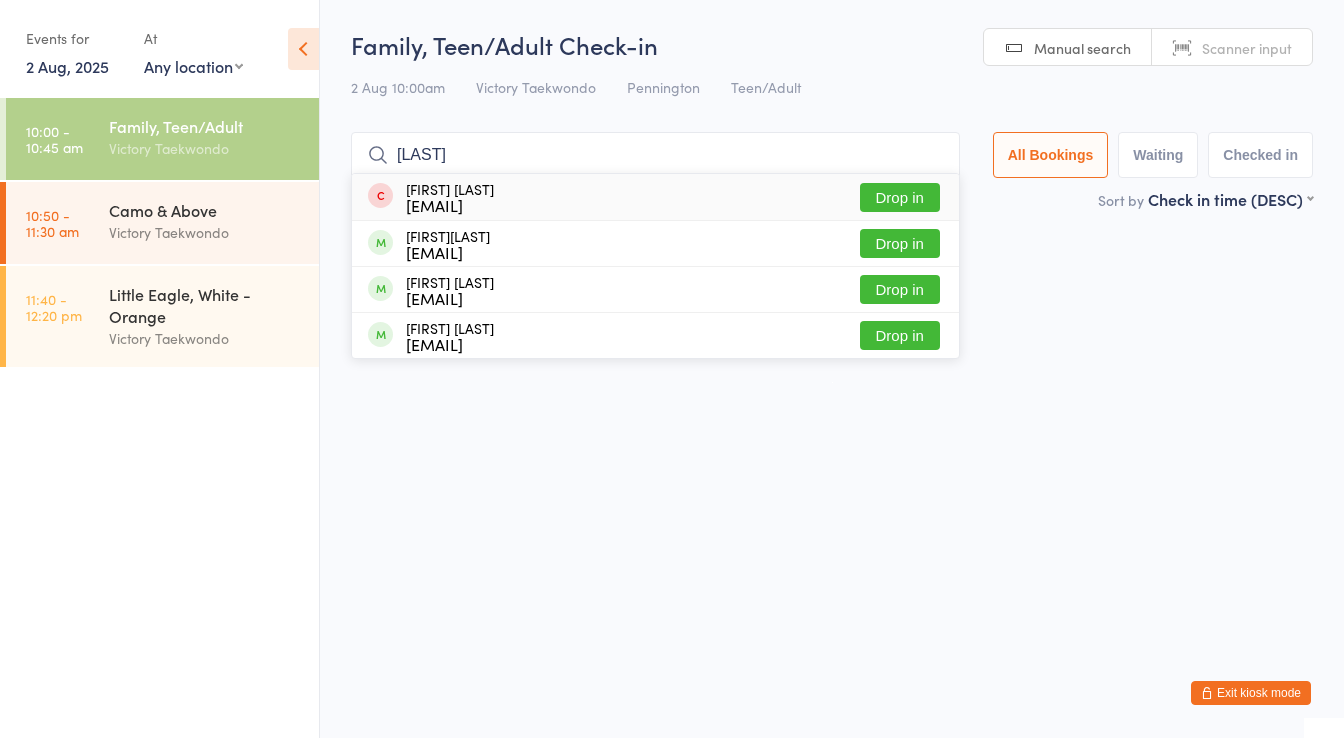 scroll, scrollTop: 0, scrollLeft: 0, axis: both 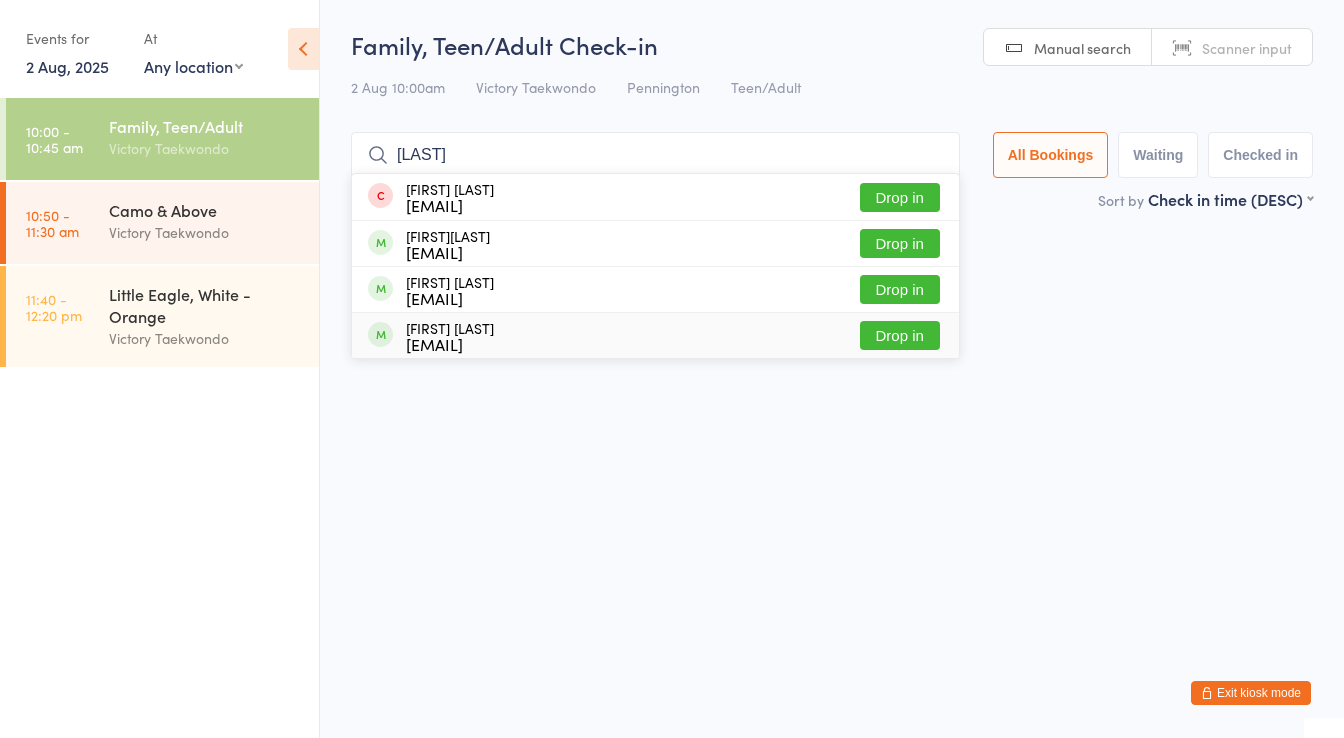 type on "[LAST]" 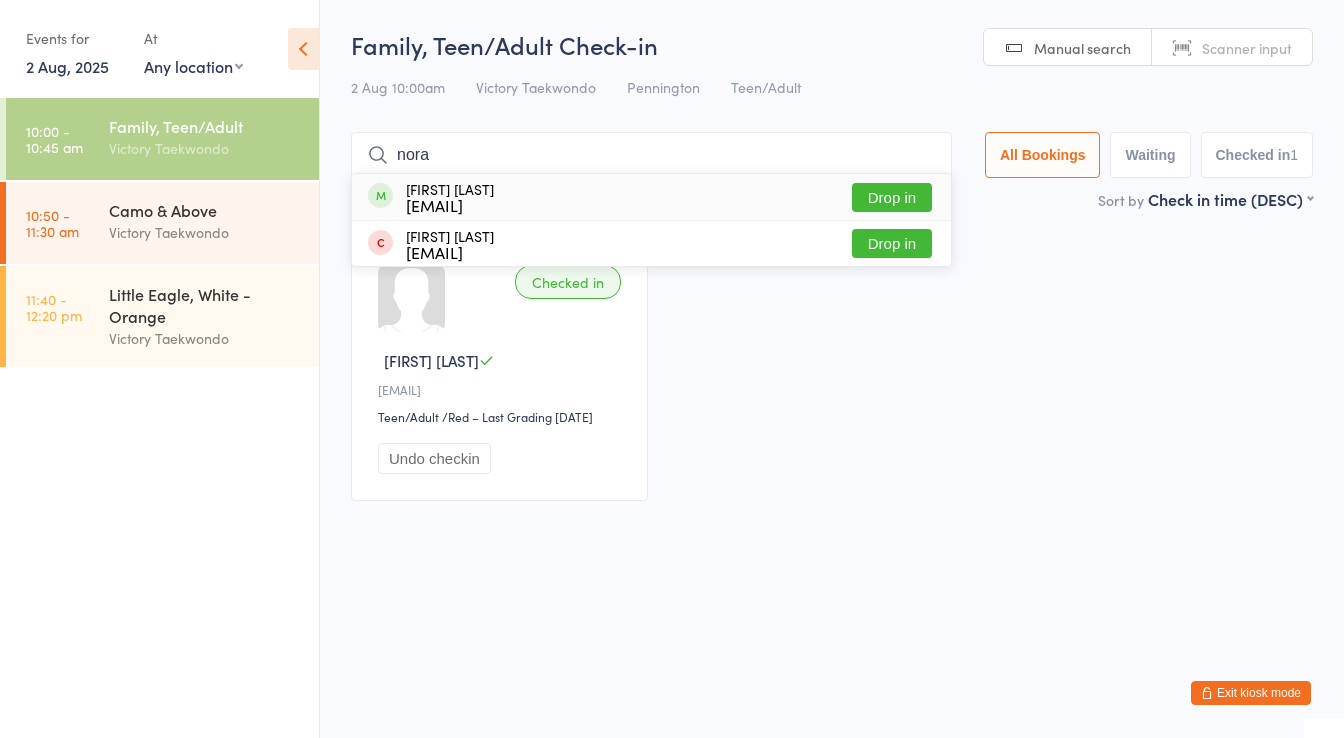 type on "nora" 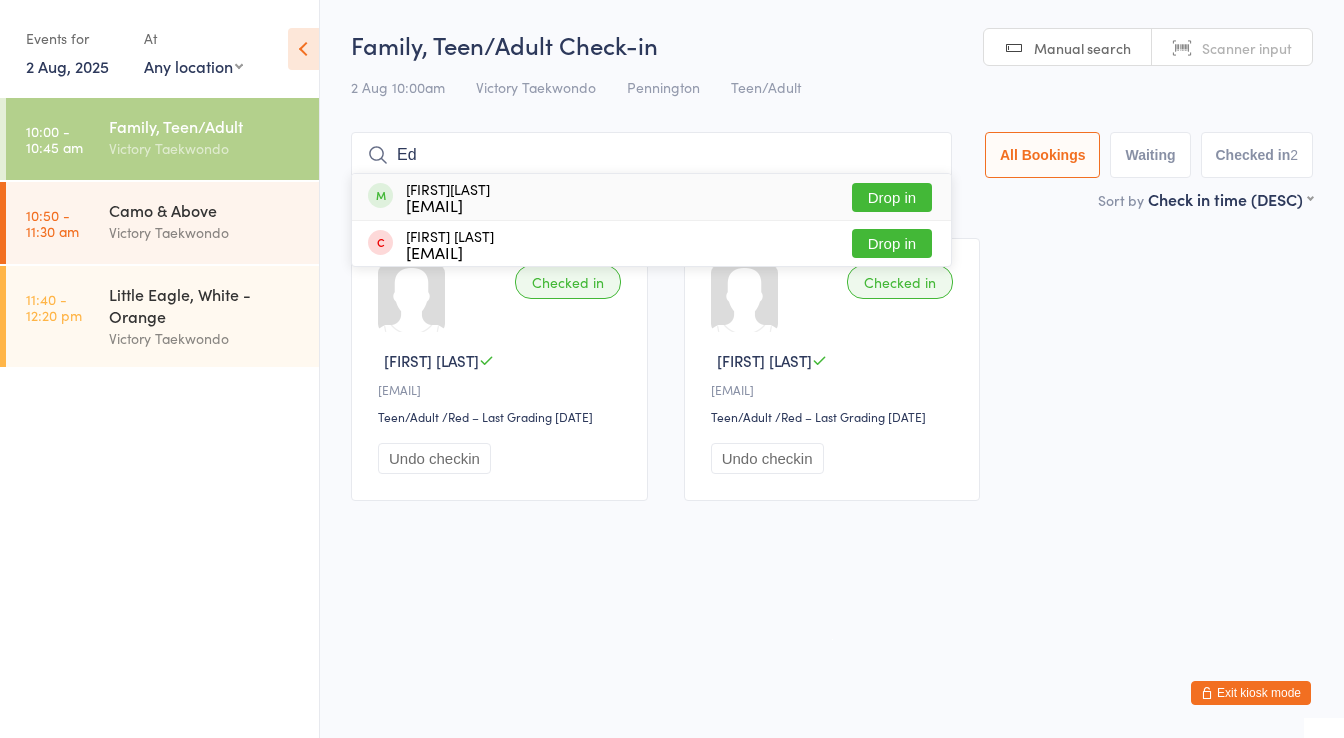 type on "Ed" 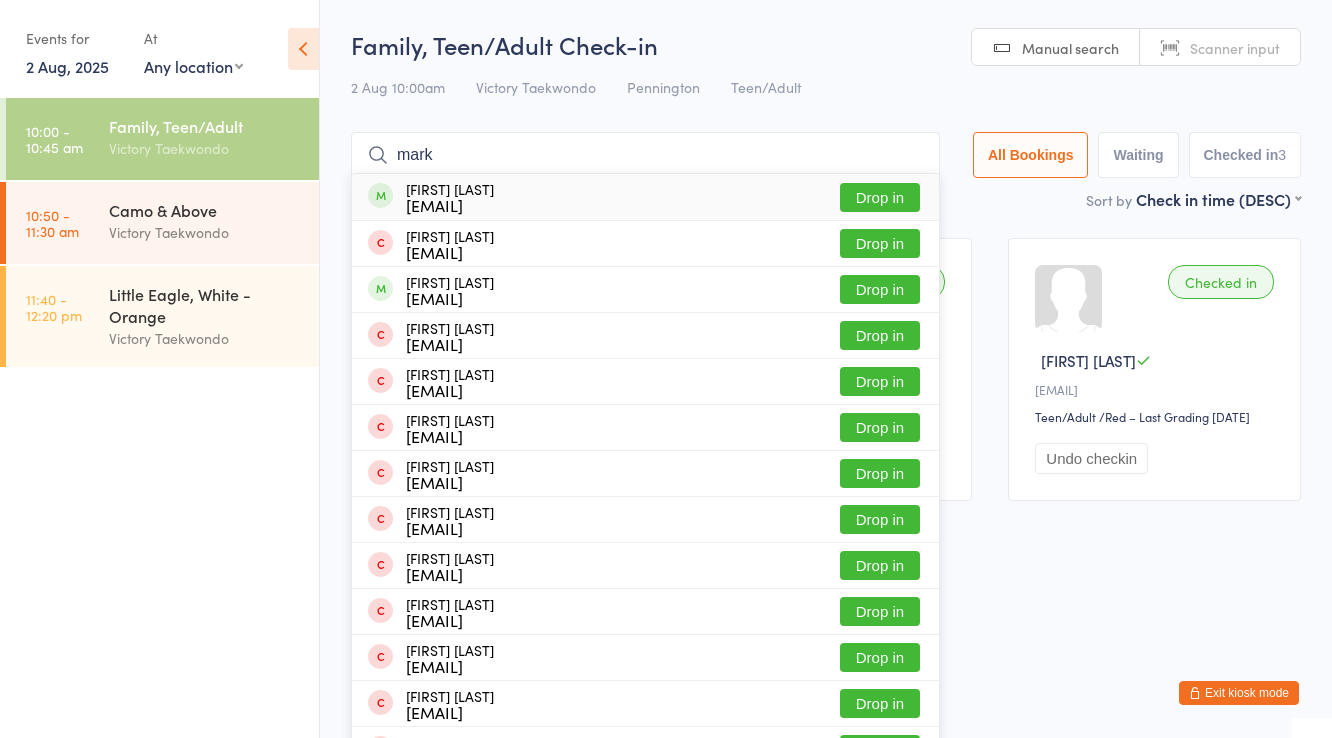 type on "mark" 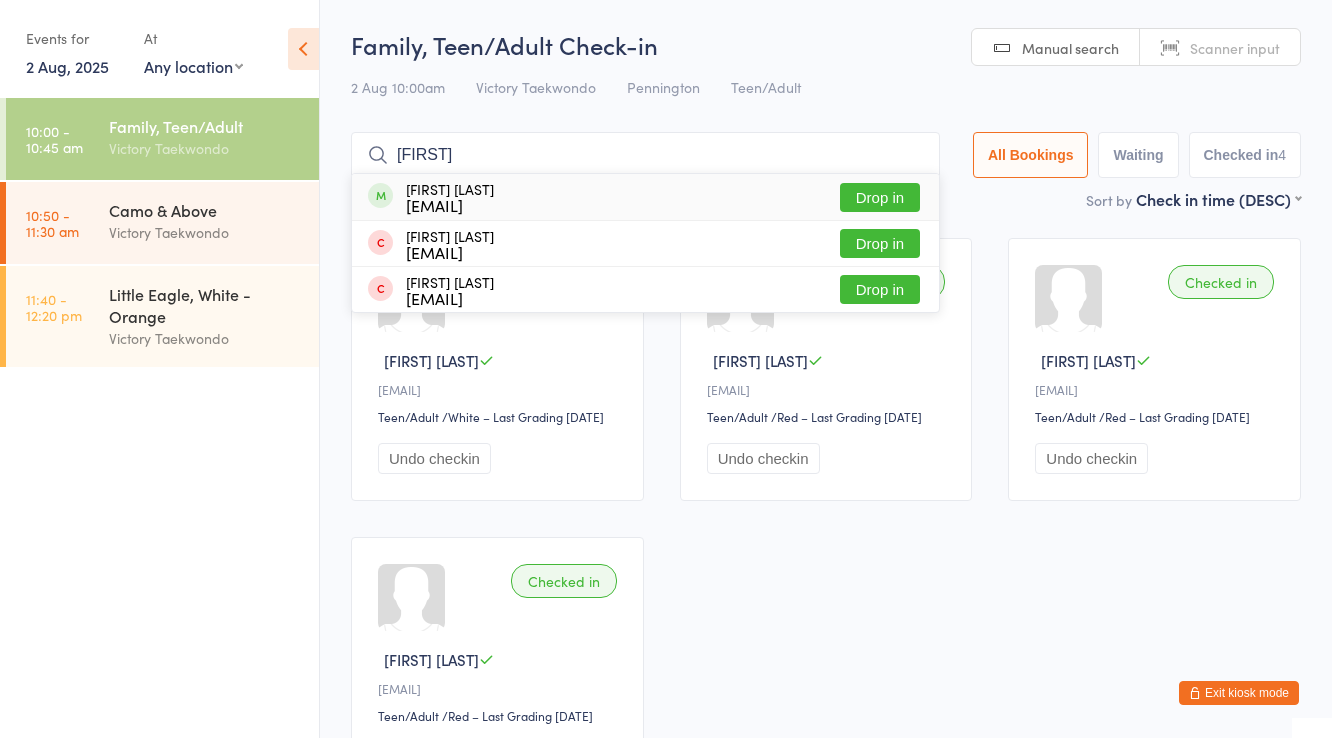type on "leand" 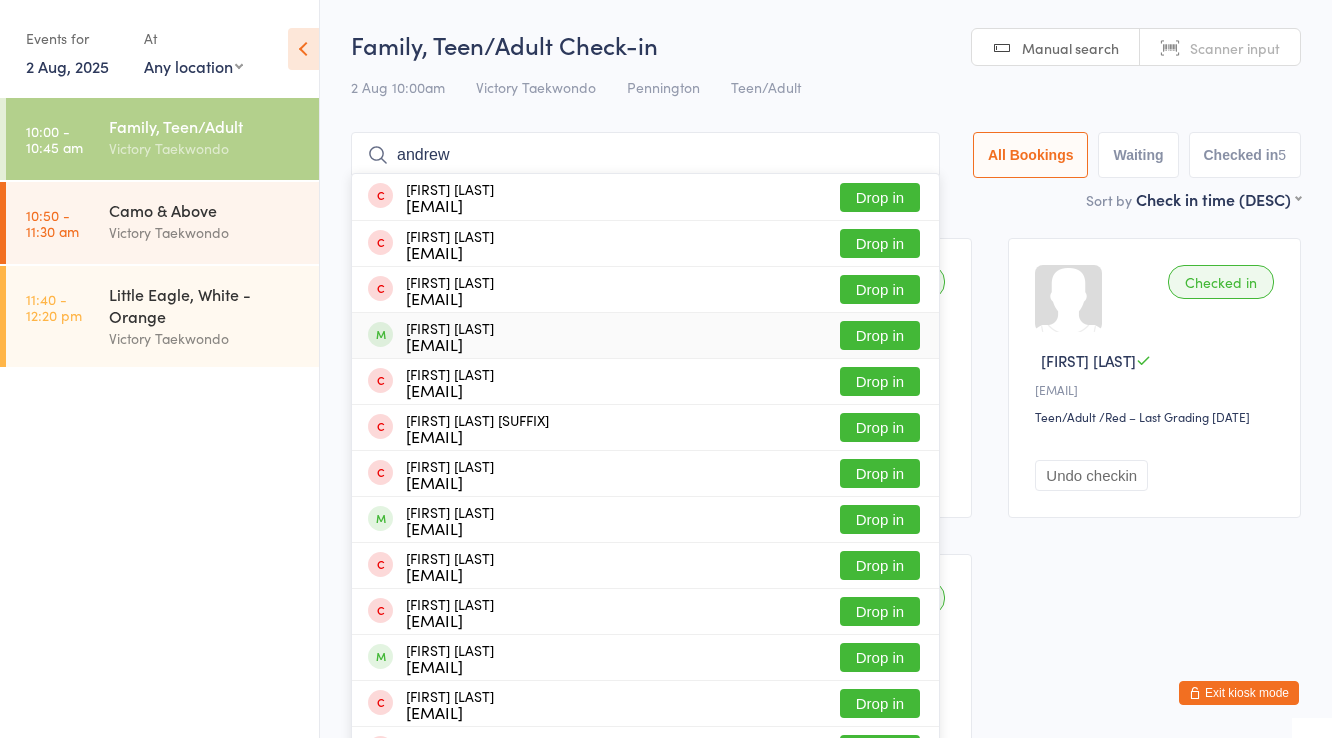 type on "andrew" 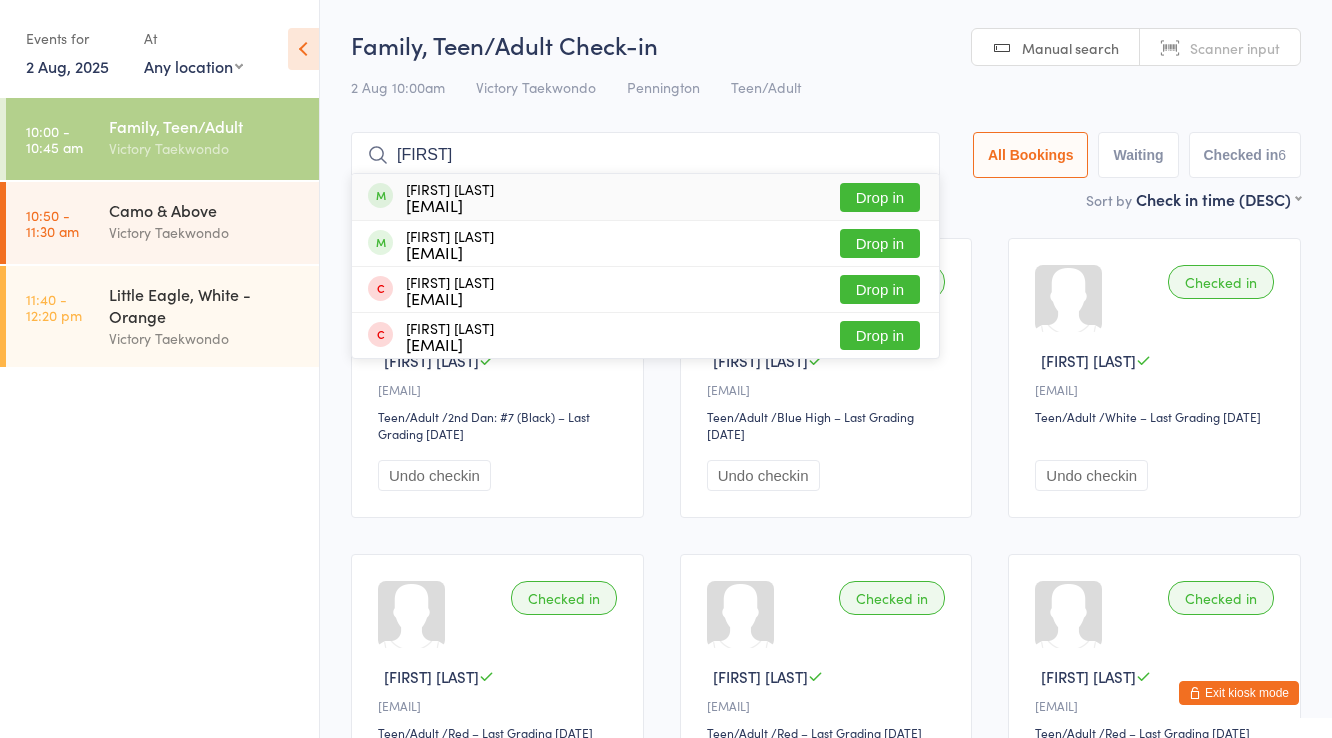 type on "dorian" 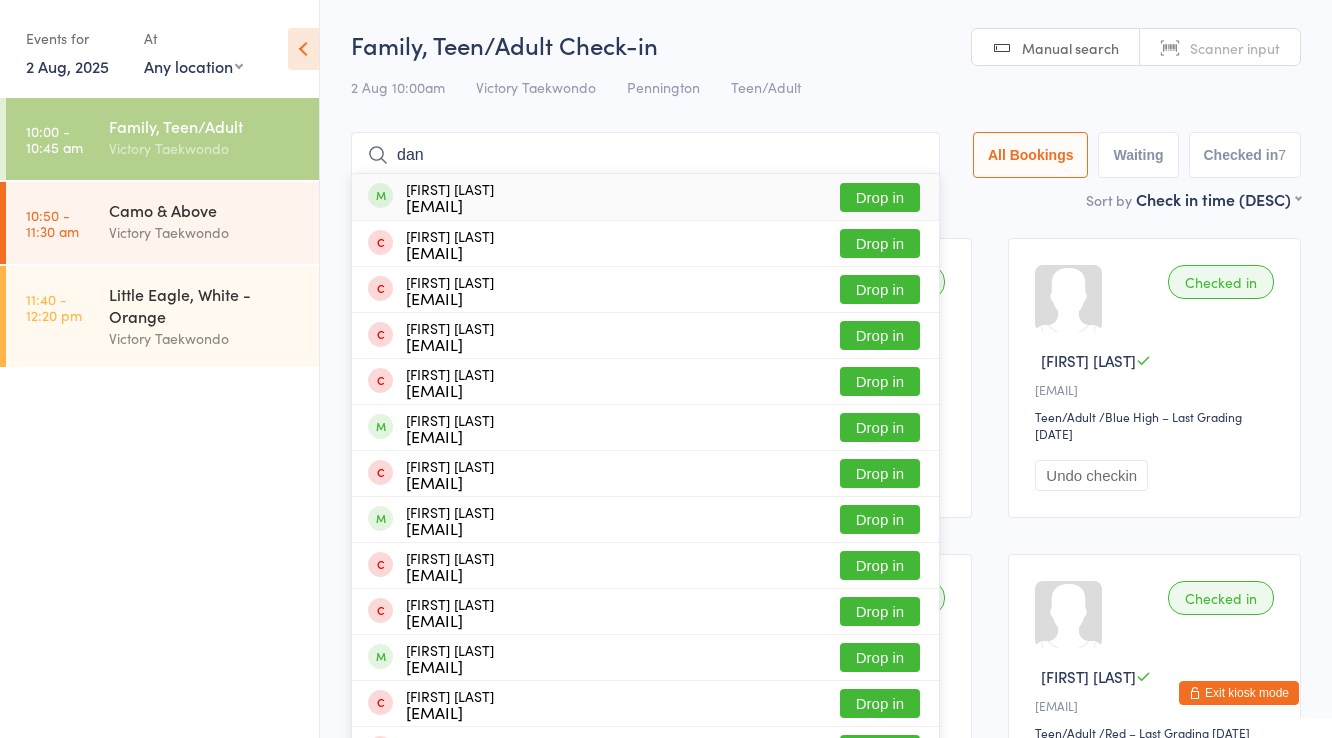 type on "dan" 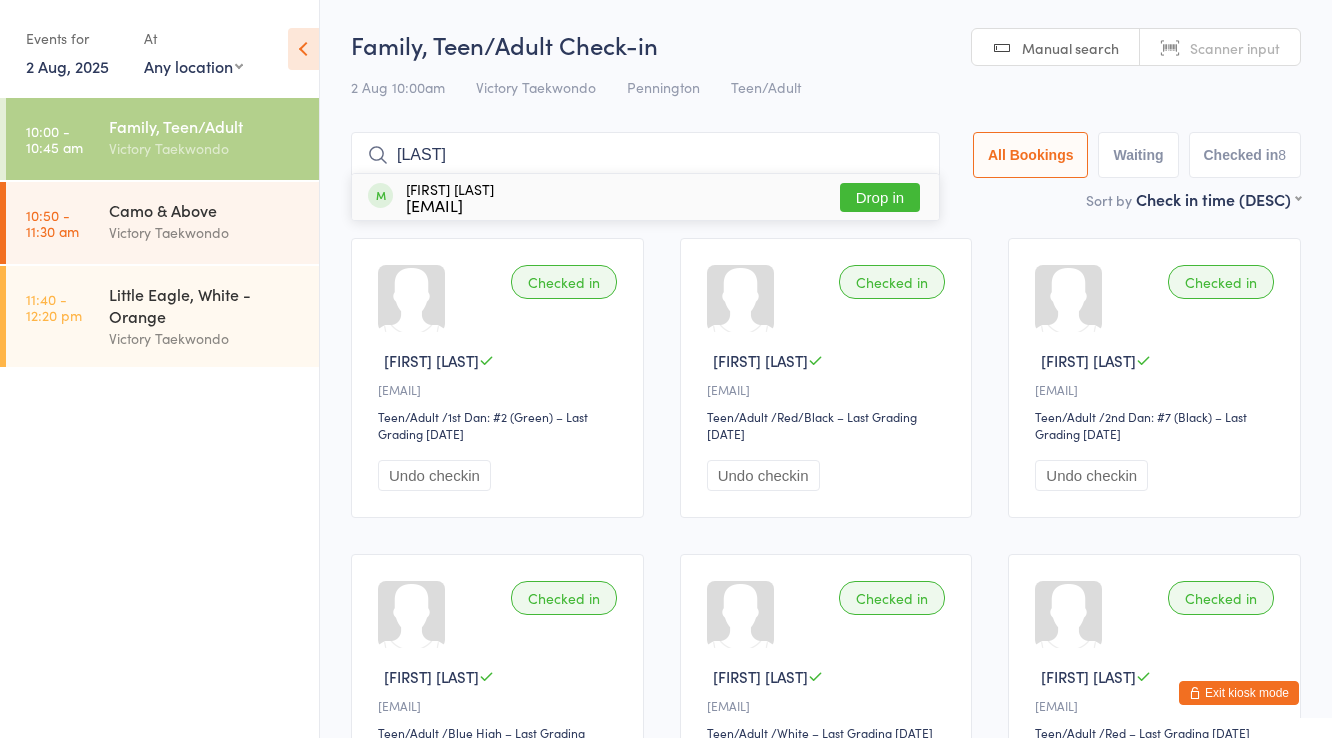 type on "gopi" 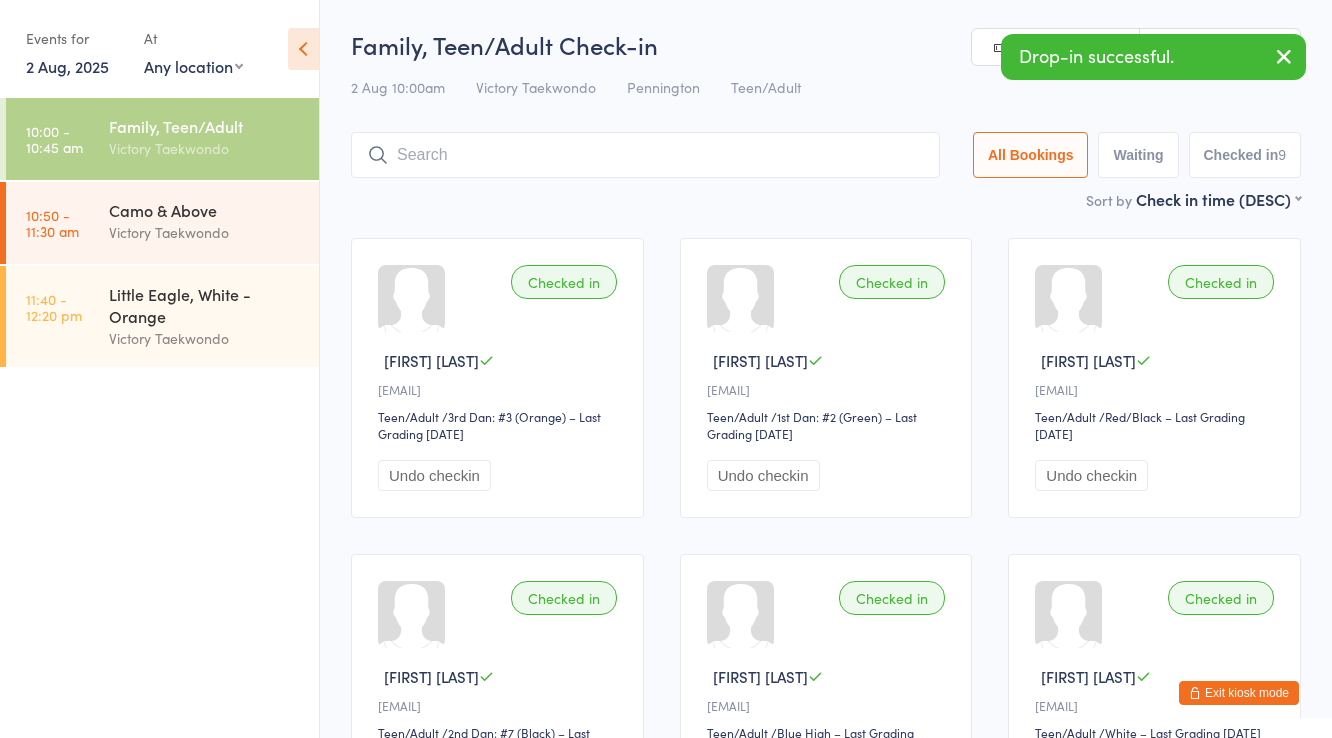 click on "Exit kiosk mode" at bounding box center (1239, 693) 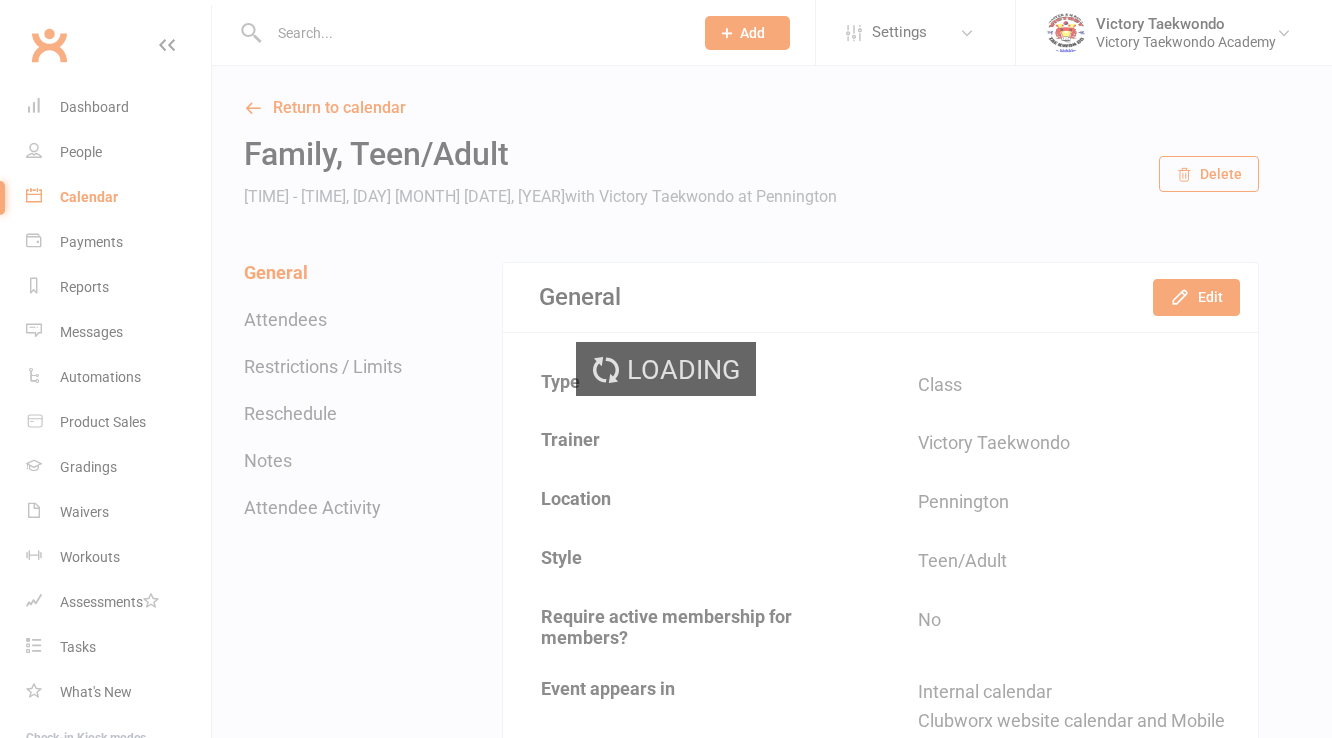 scroll, scrollTop: 0, scrollLeft: 0, axis: both 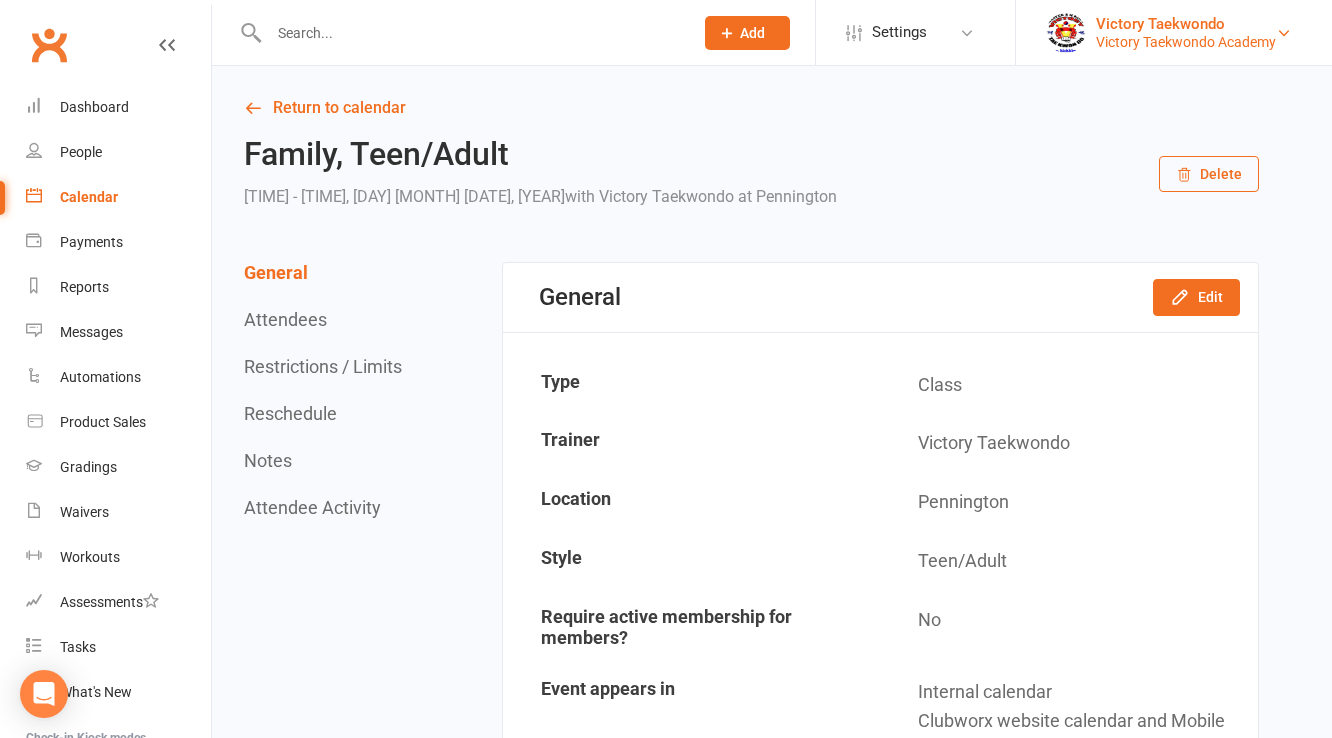 click on "Victory Taekwondo" at bounding box center (1186, 24) 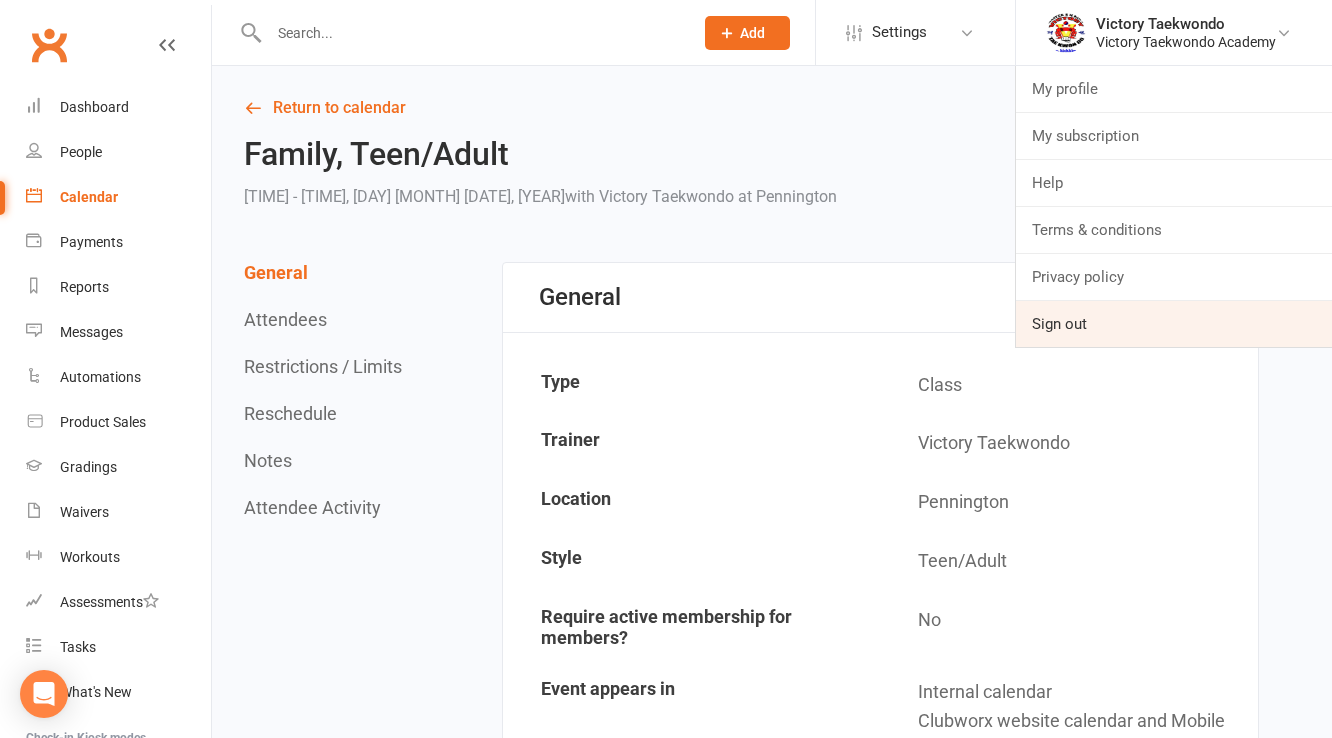 click on "Sign out" at bounding box center (1174, 324) 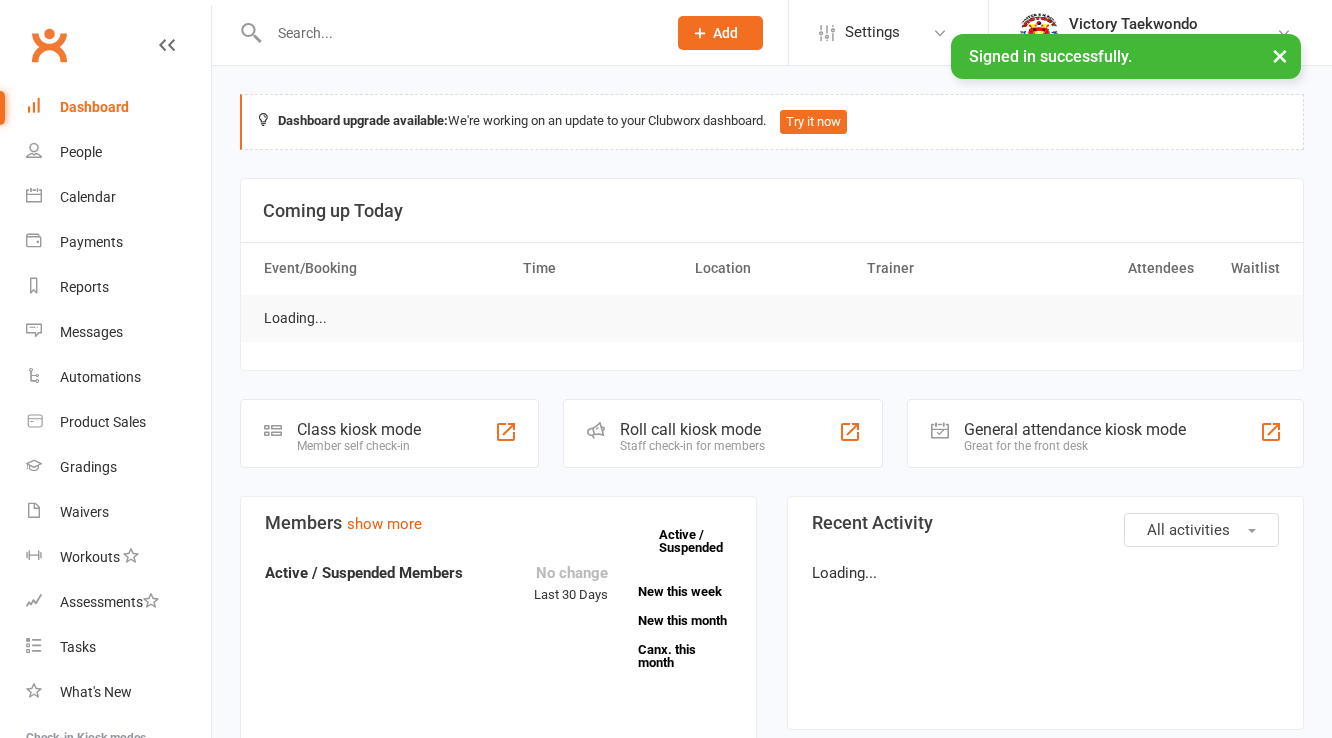scroll, scrollTop: 0, scrollLeft: 0, axis: both 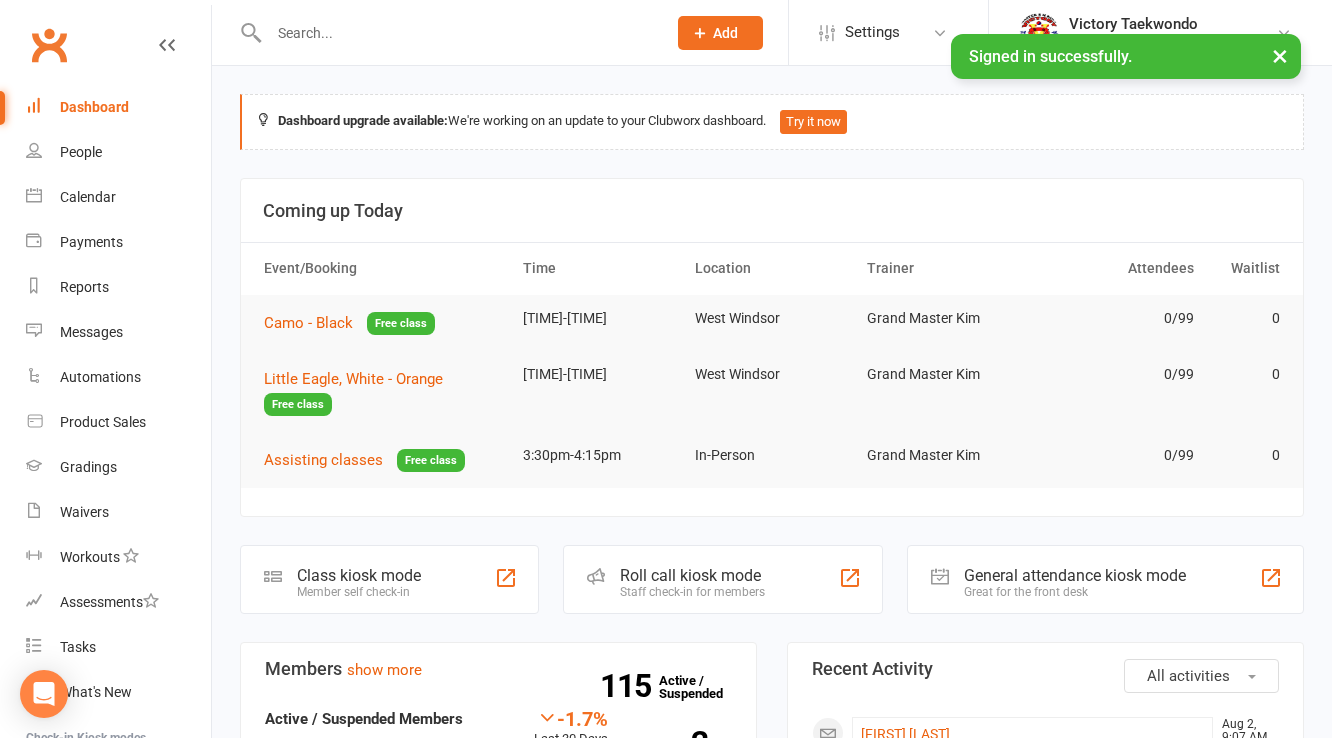 click on "Class kiosk mode" 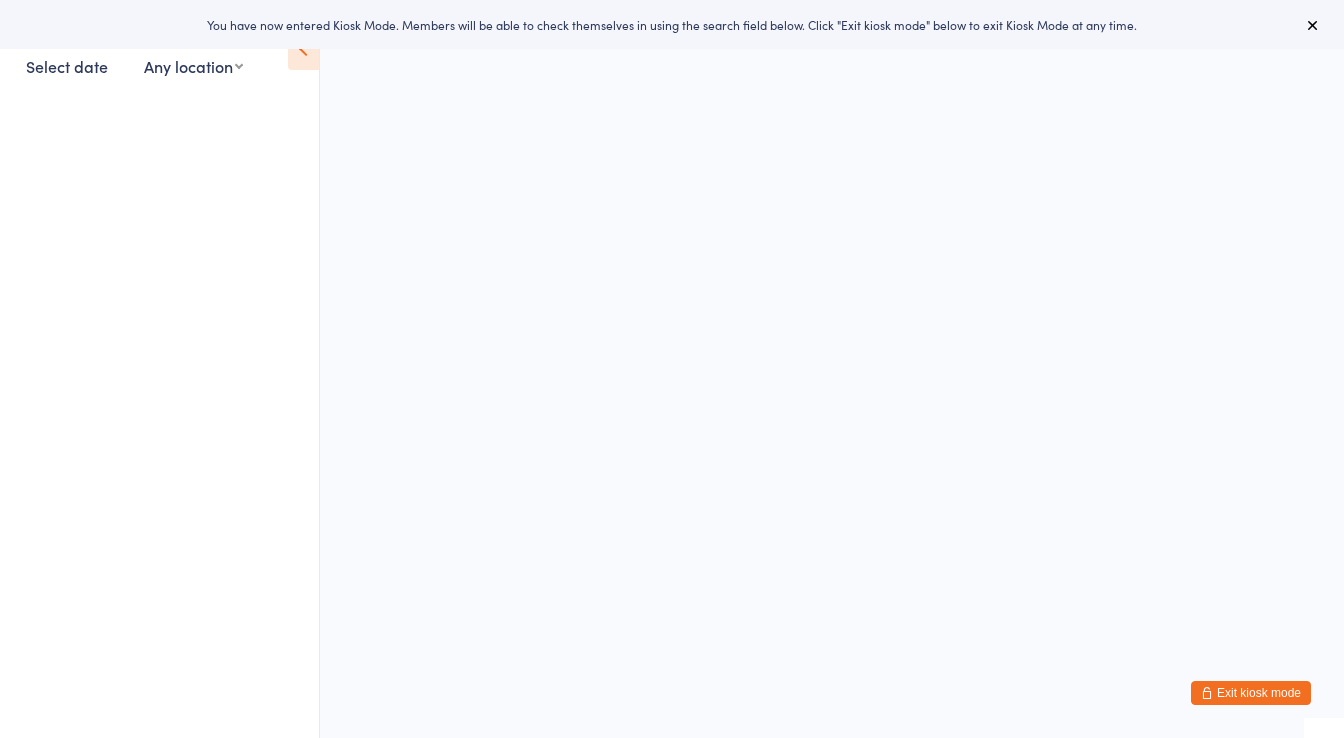 scroll, scrollTop: 0, scrollLeft: 0, axis: both 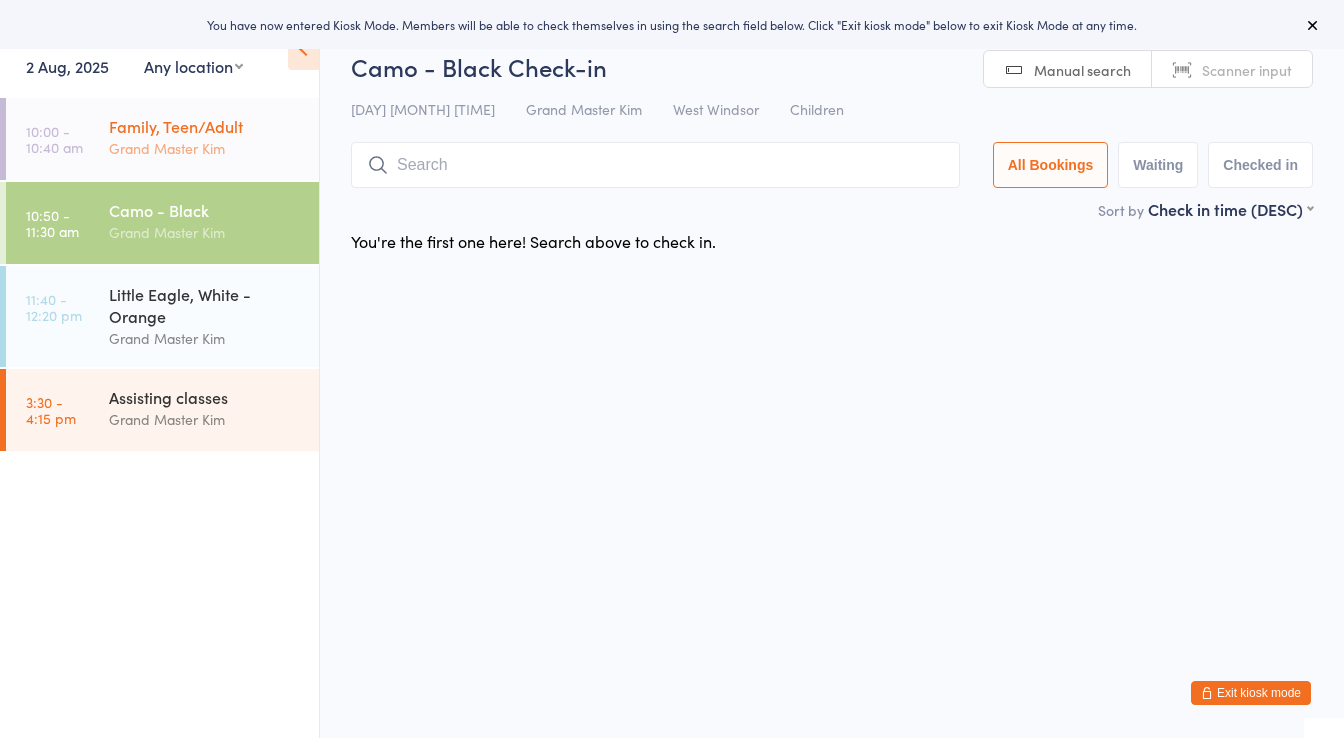click on "Grand Master Kim" at bounding box center [205, 148] 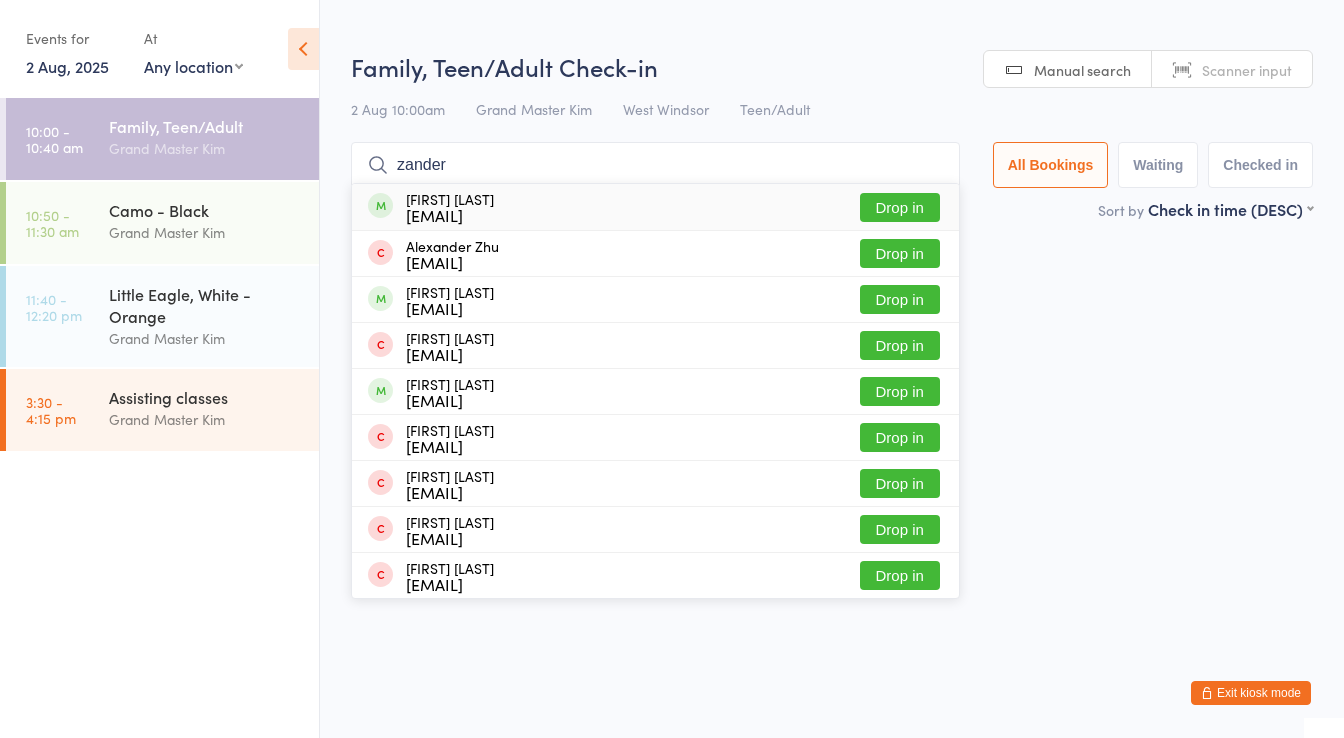 type on "zander" 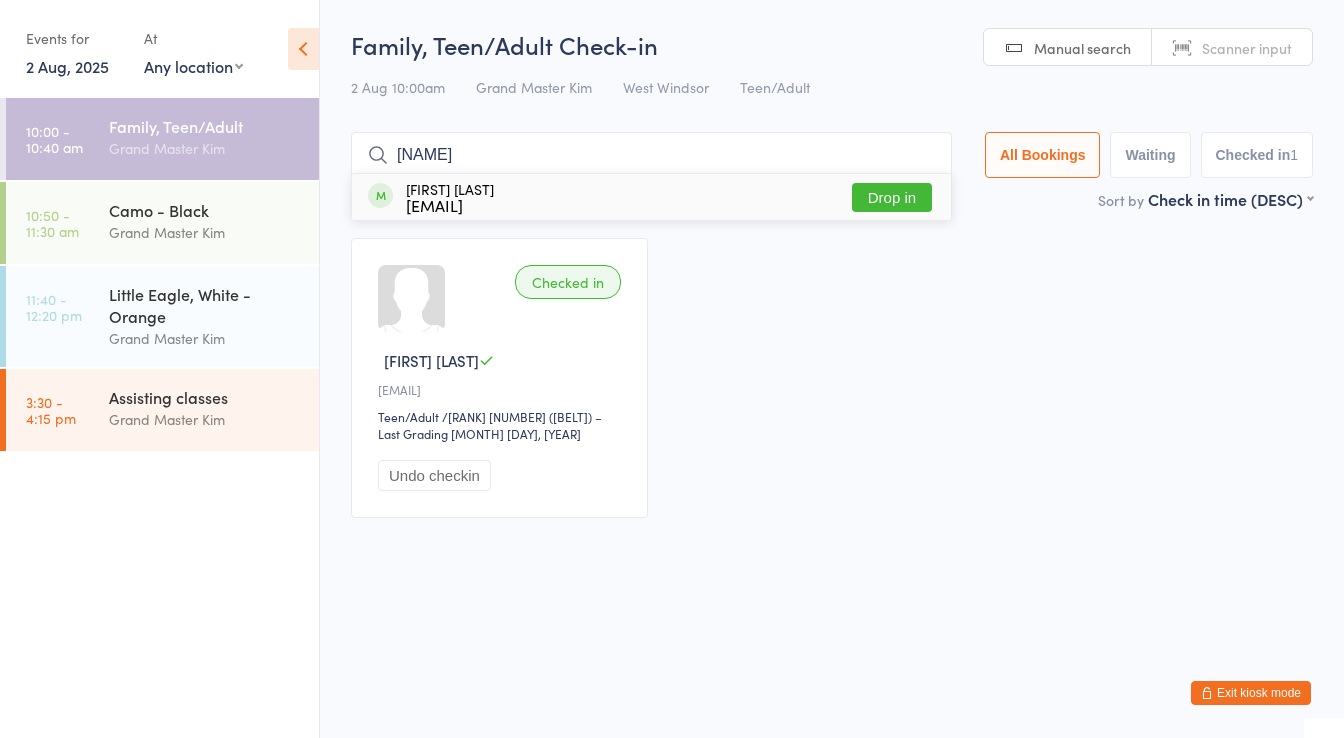 type on "cyrus" 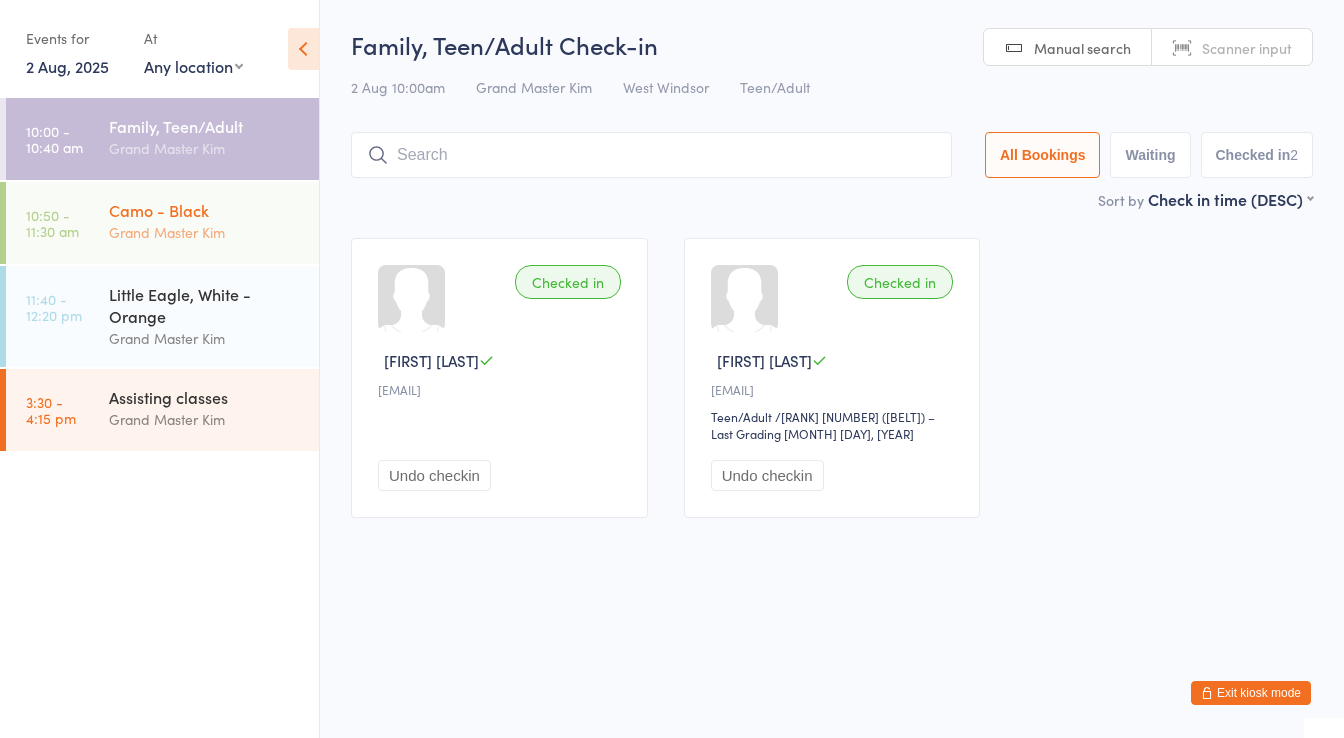 click on "Grand Master Kim" at bounding box center (205, 232) 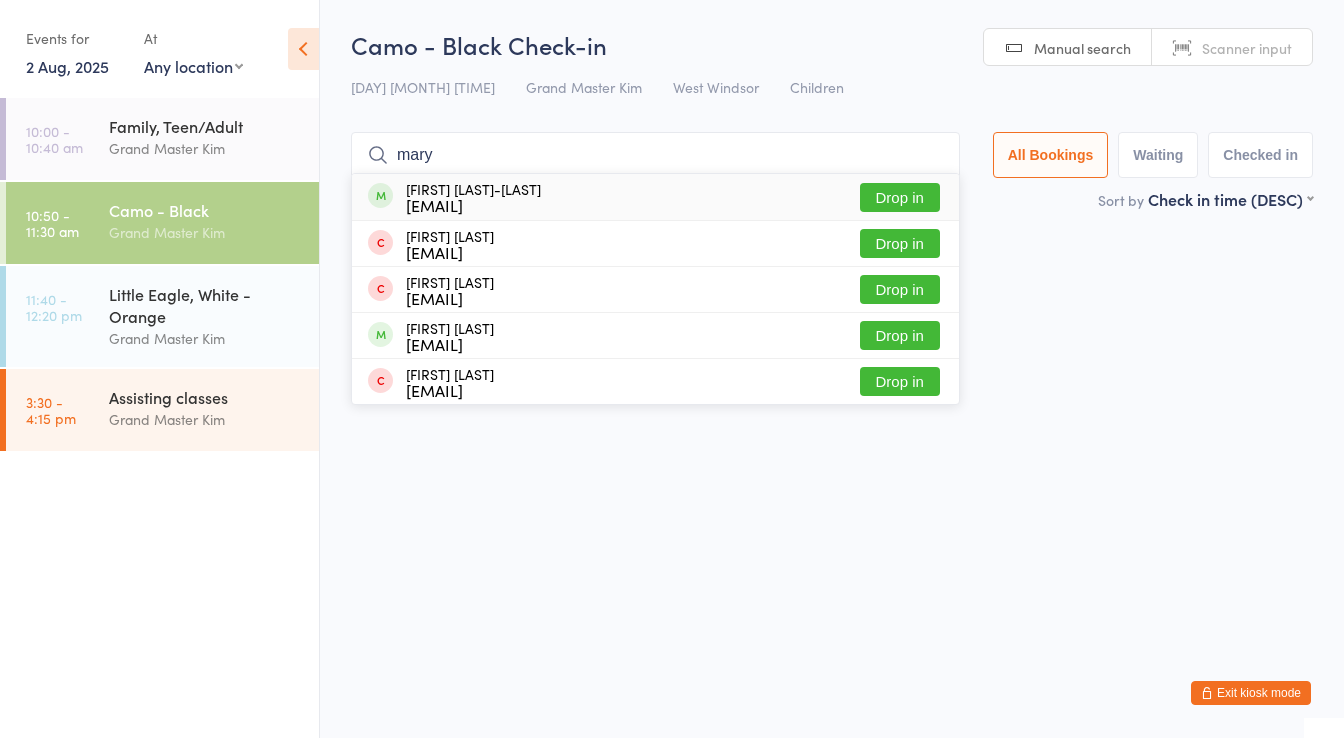 type on "mary" 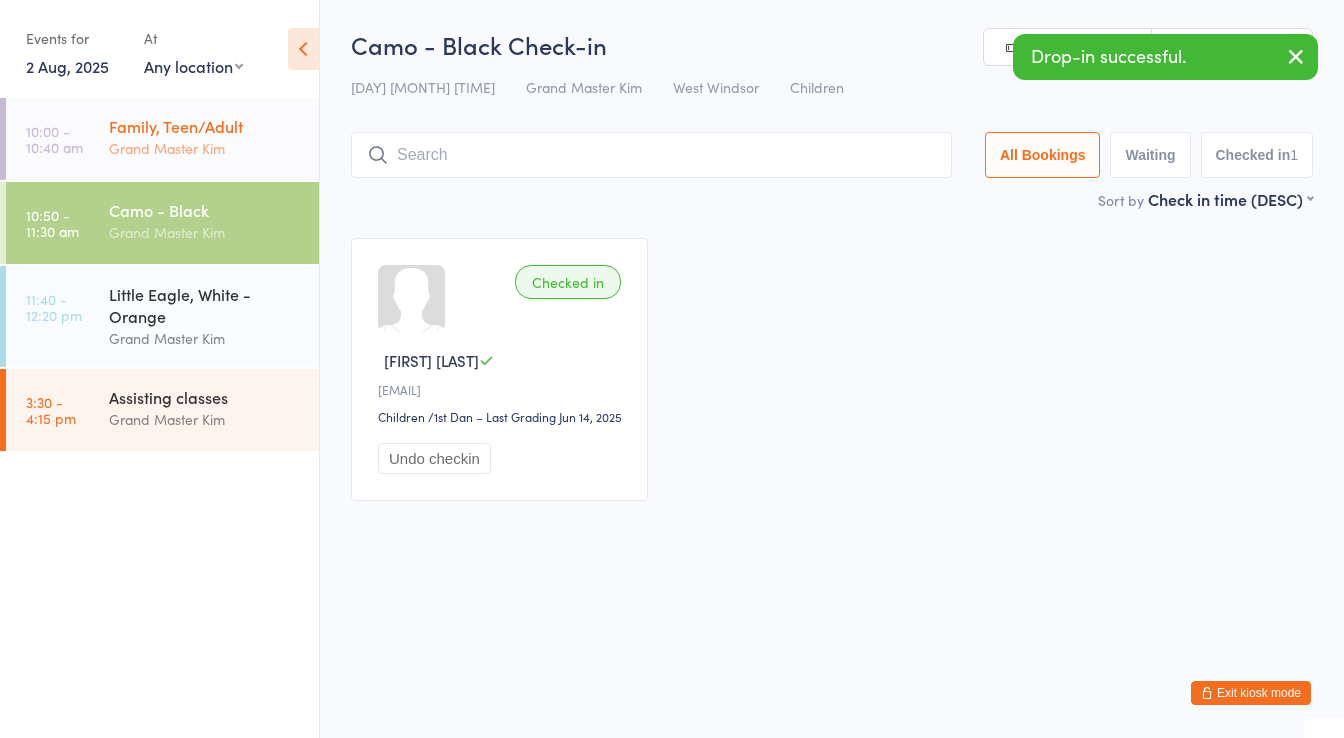 click on "Grand Master Kim" at bounding box center [205, 148] 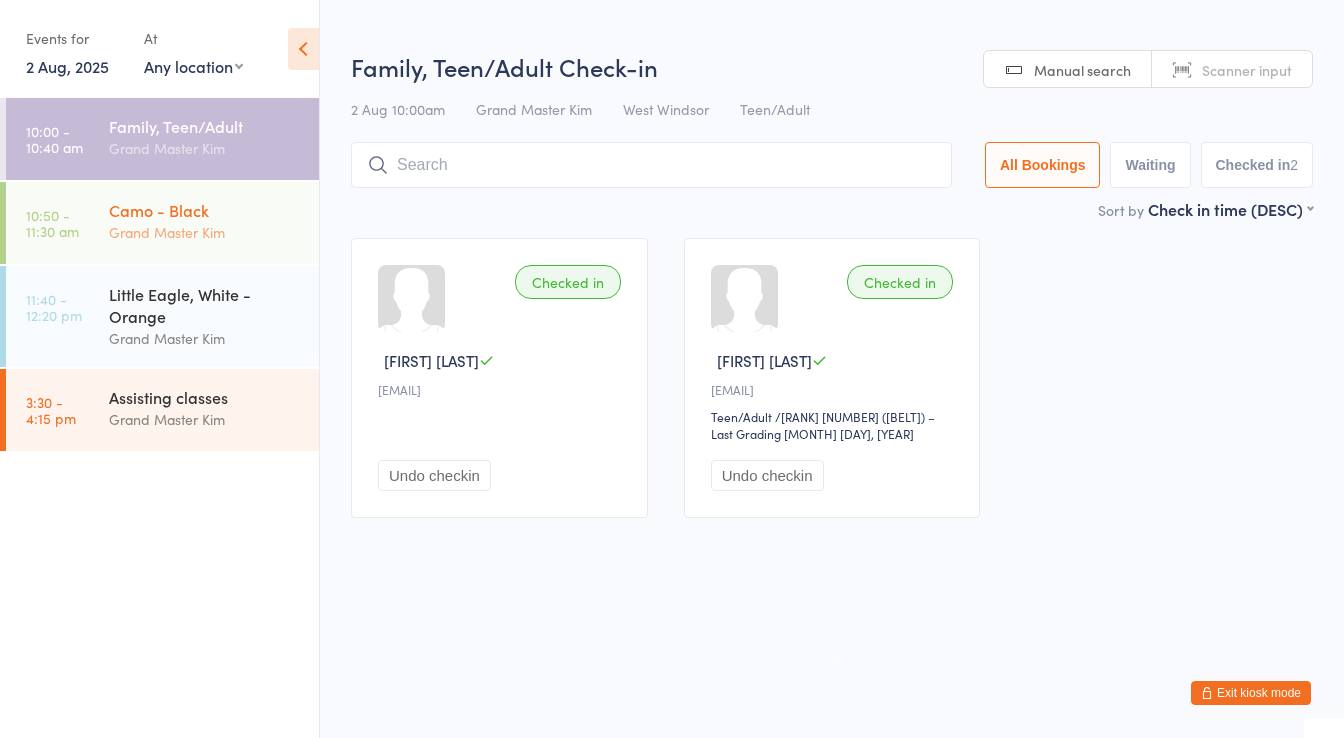 click on "Camo - Black" at bounding box center (205, 210) 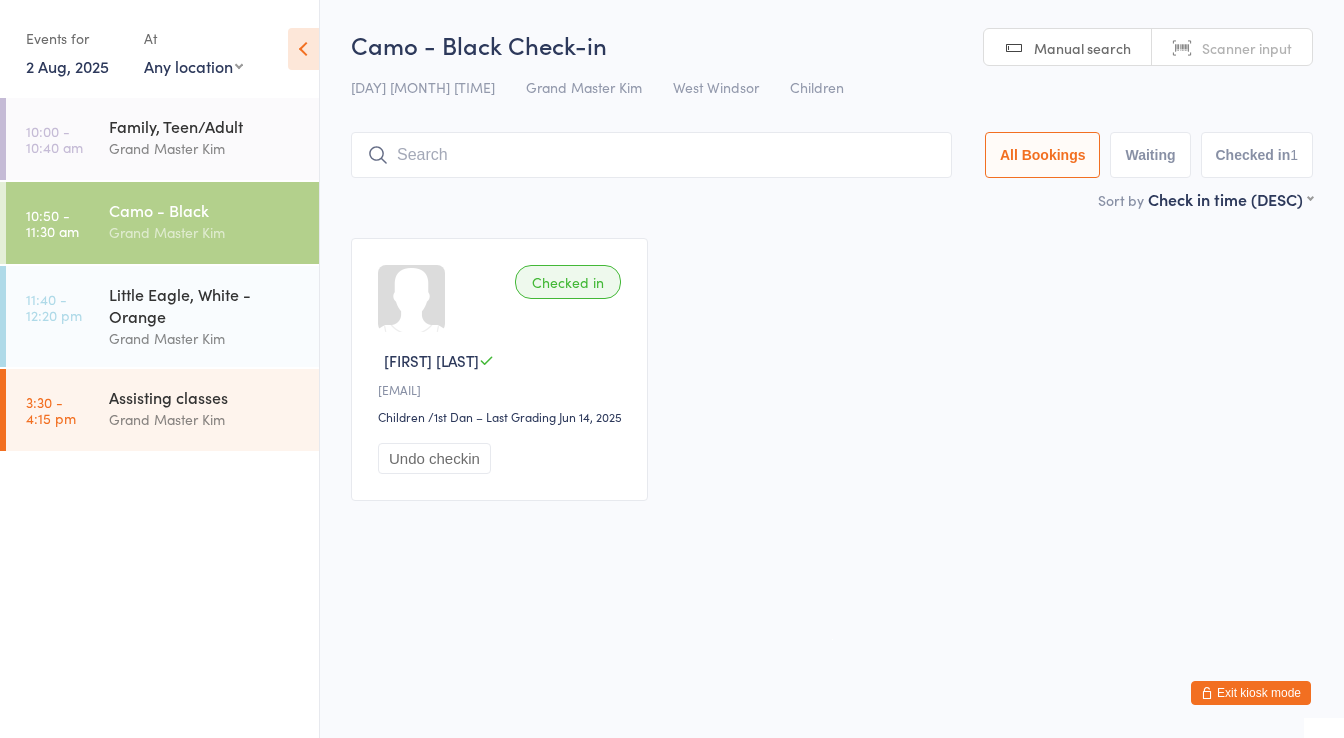 click on "Exit kiosk mode" at bounding box center (1251, 693) 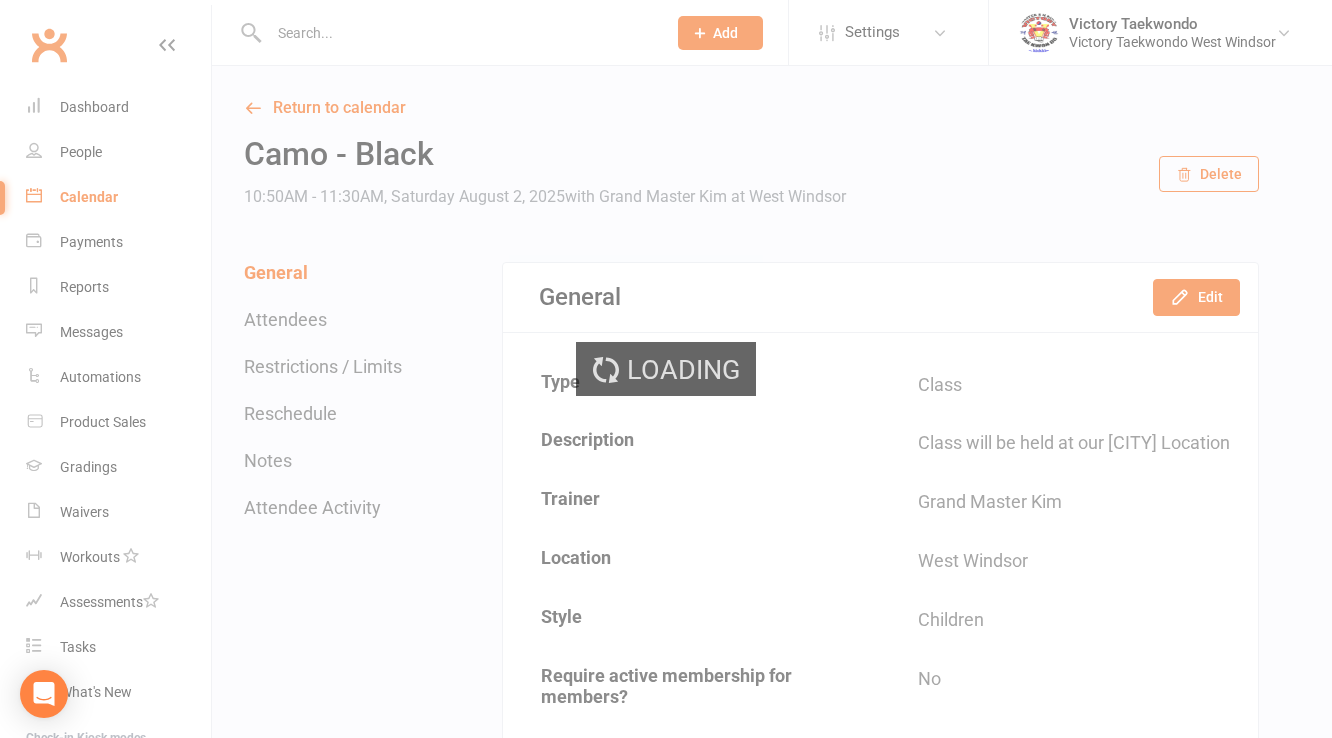 scroll, scrollTop: 0, scrollLeft: 0, axis: both 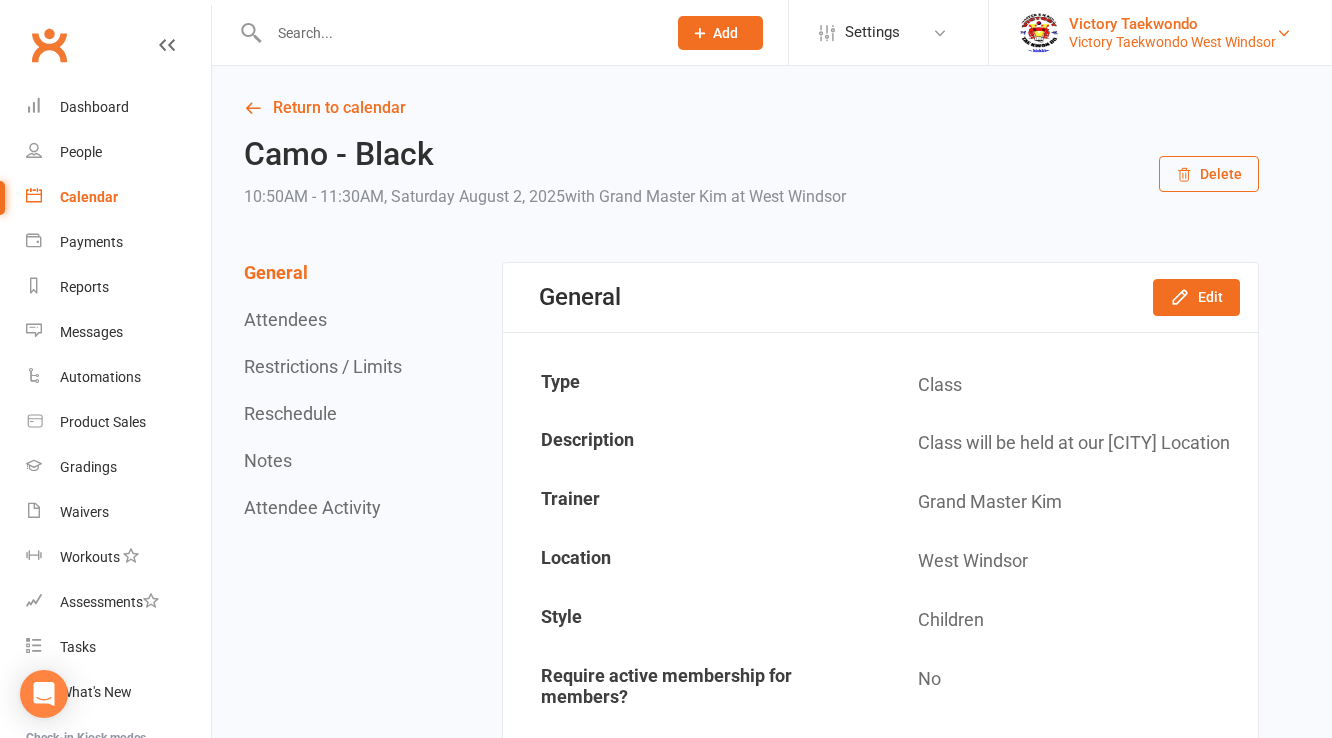click on "Victory Taekwondo" at bounding box center (1172, 24) 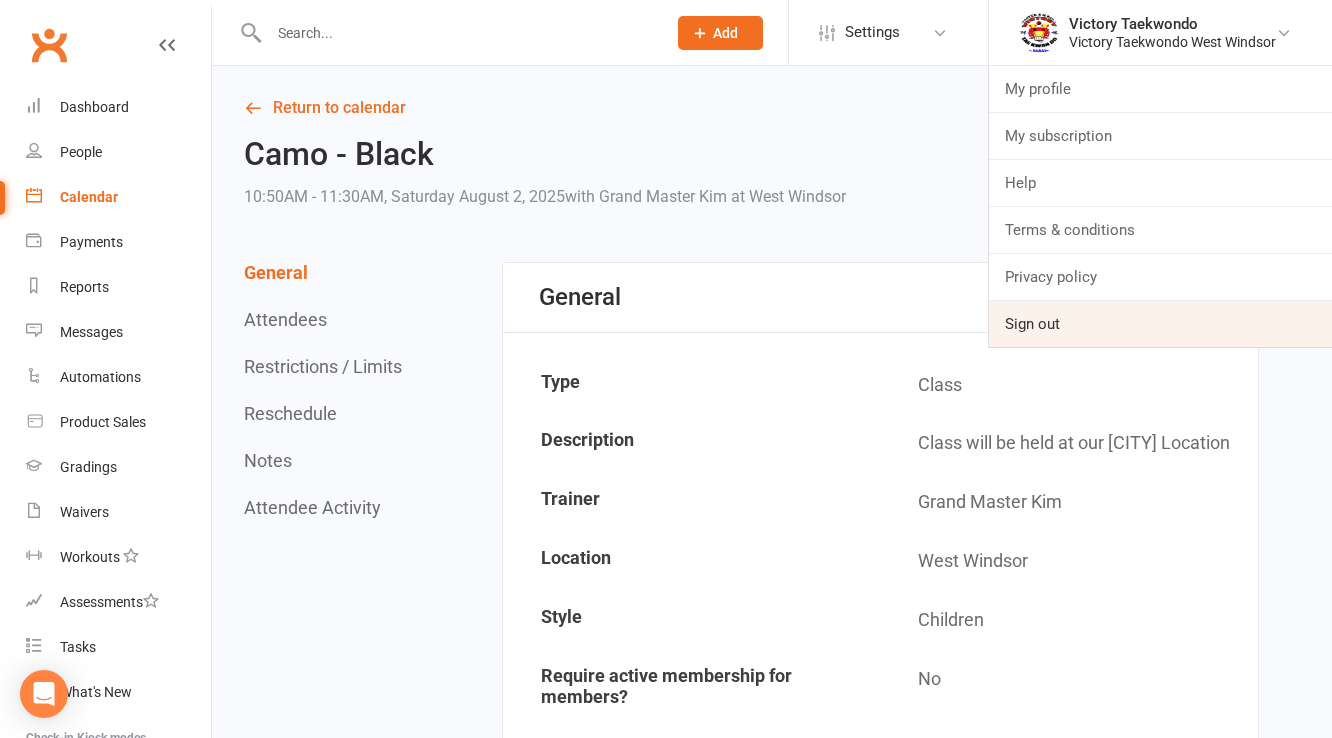 click on "Sign out" at bounding box center (1160, 324) 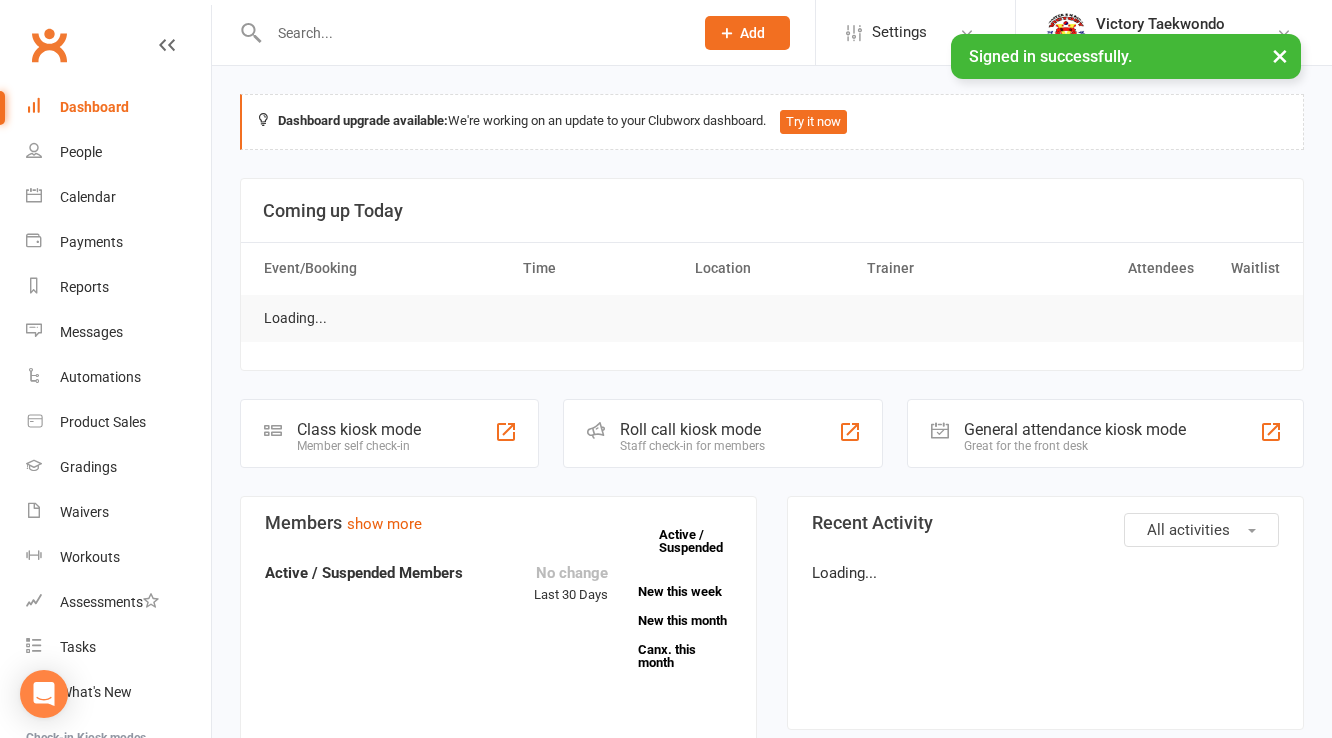 scroll, scrollTop: 0, scrollLeft: 0, axis: both 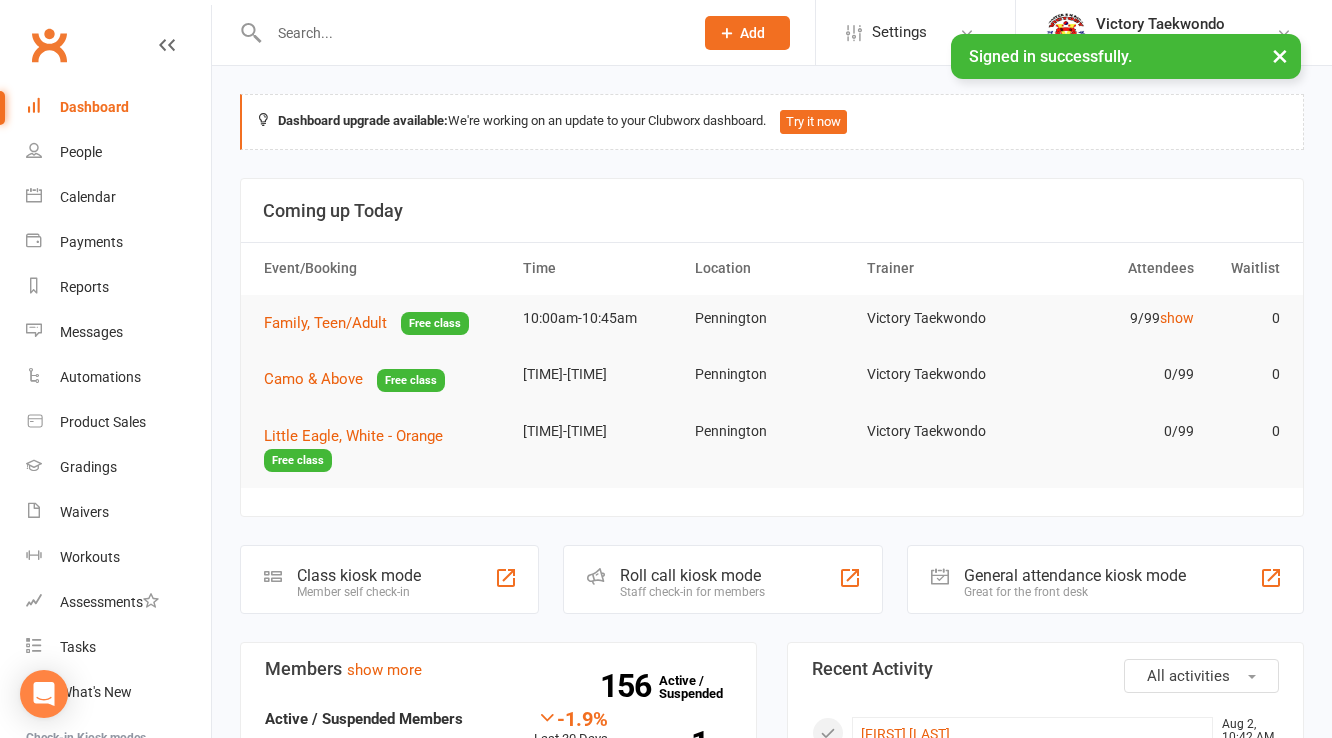click on "Class kiosk mode" 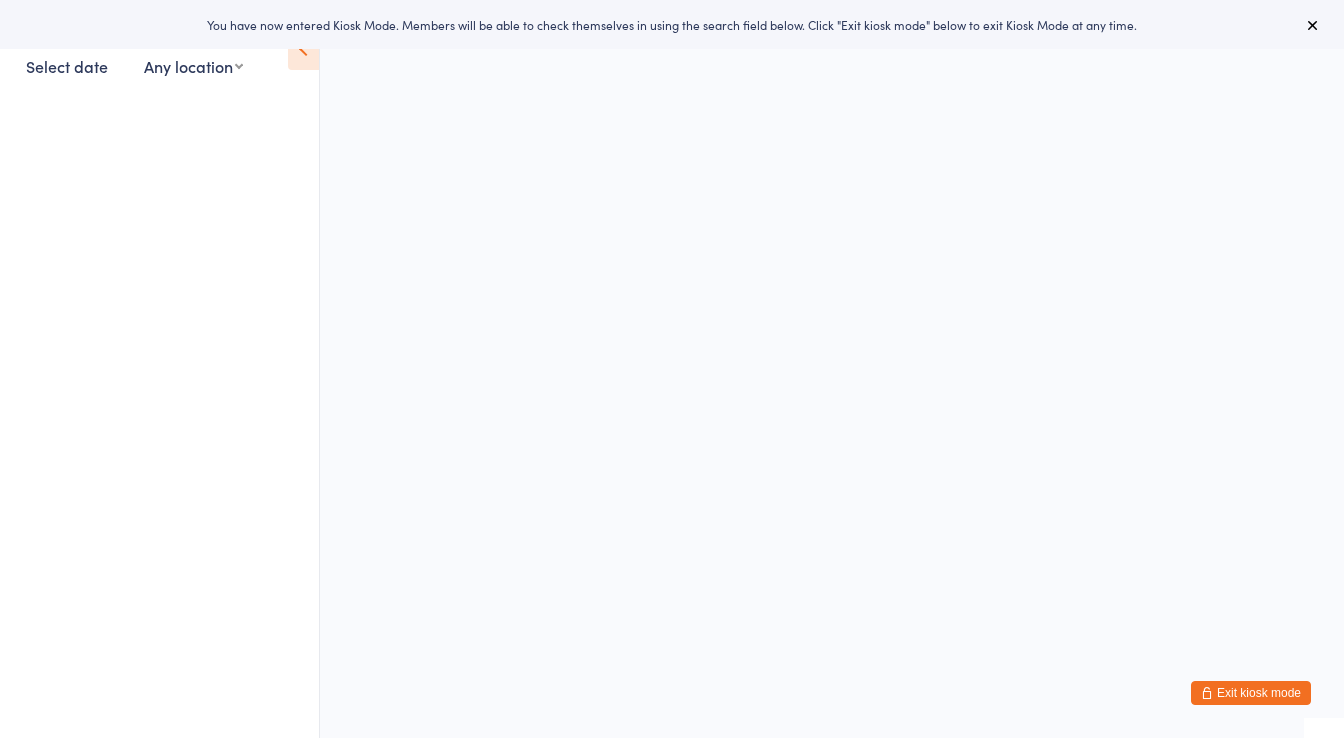 scroll, scrollTop: 0, scrollLeft: 0, axis: both 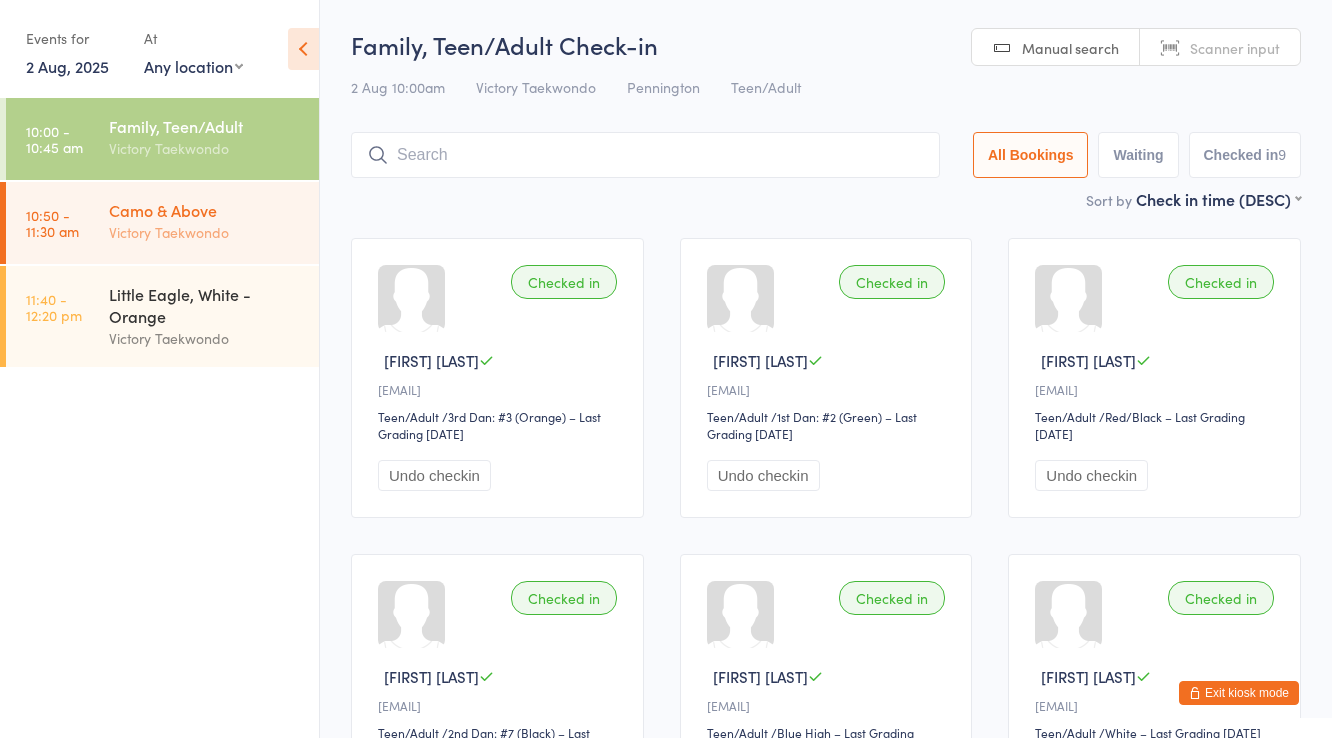 click on "Camo & Above" at bounding box center [205, 210] 